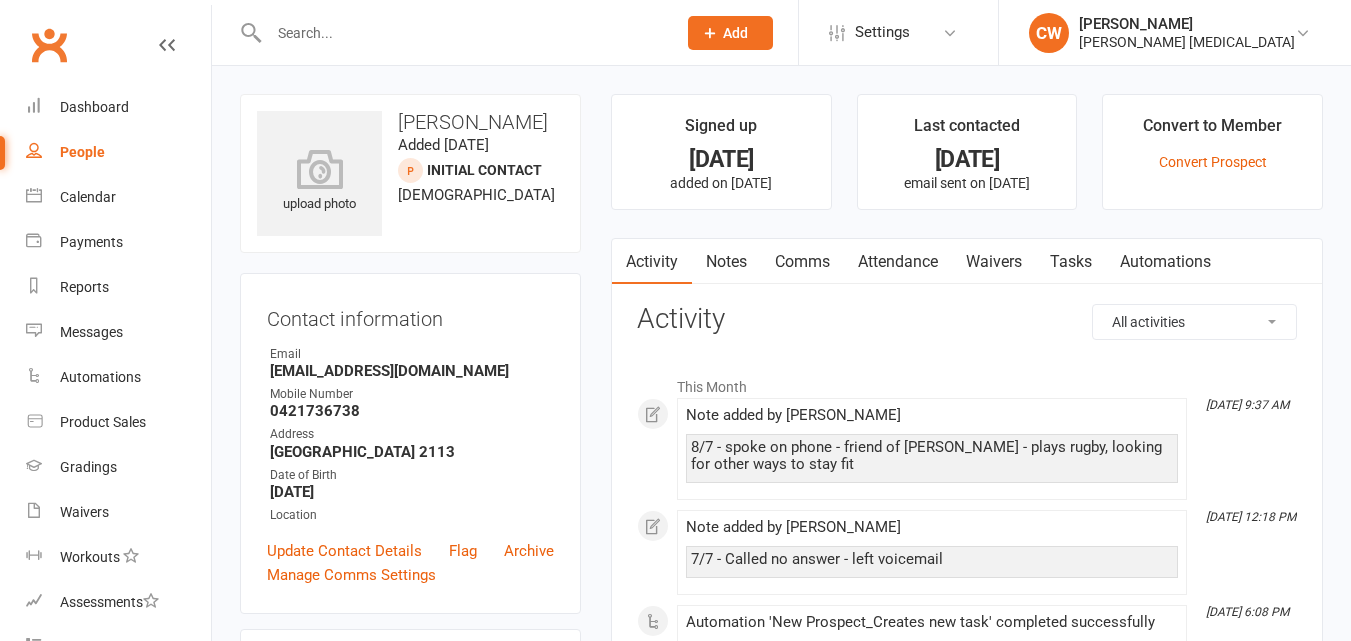 scroll, scrollTop: 0, scrollLeft: 0, axis: both 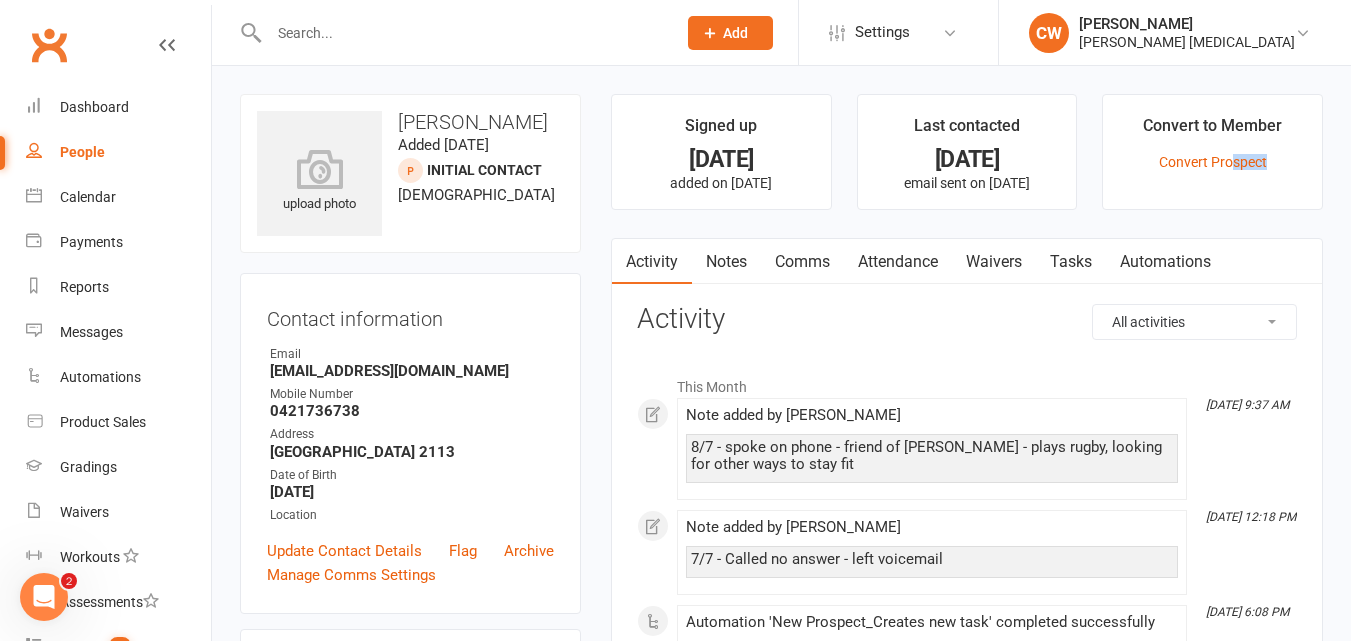 drag, startPoint x: 1075, startPoint y: 212, endPoint x: 1231, endPoint y: 189, distance: 157.6864 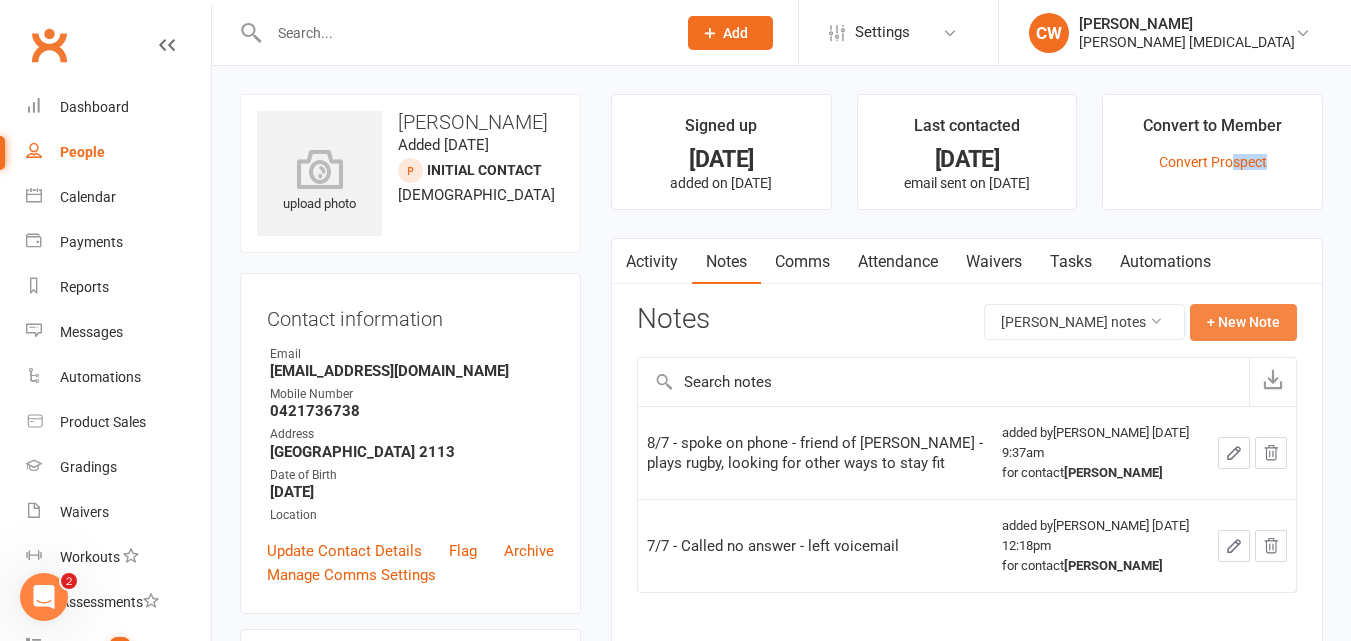 click on "+ New Note" at bounding box center (1243, 322) 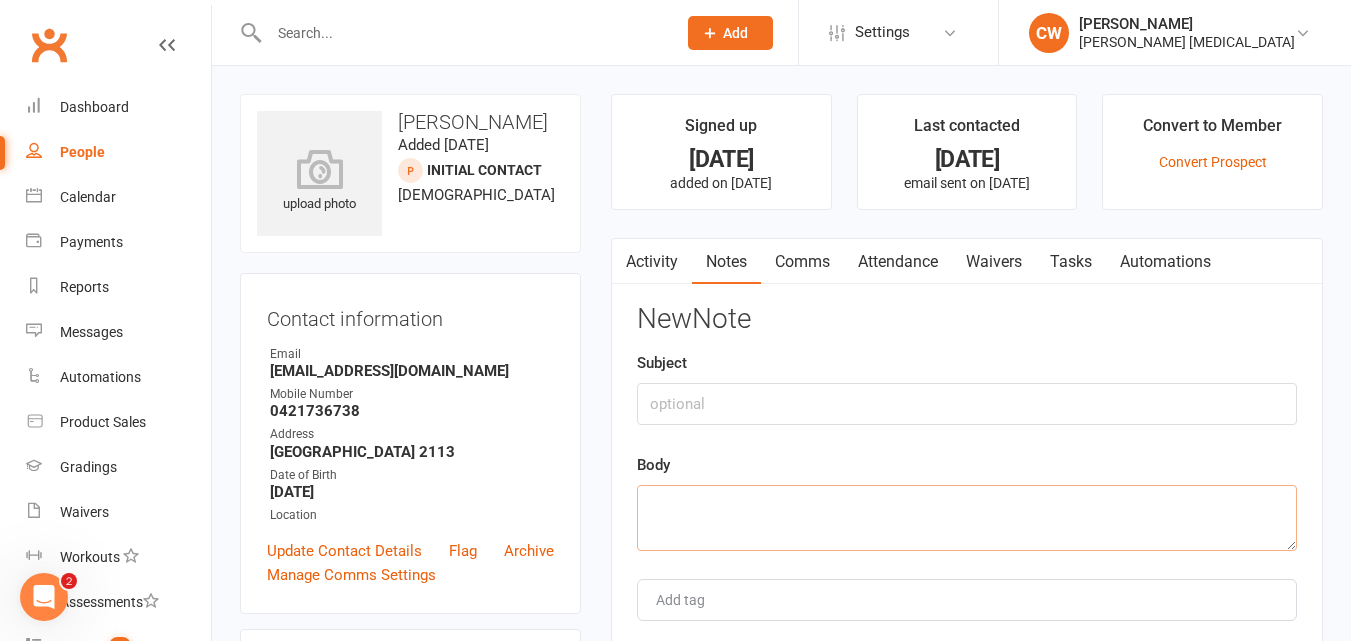 click at bounding box center [967, 518] 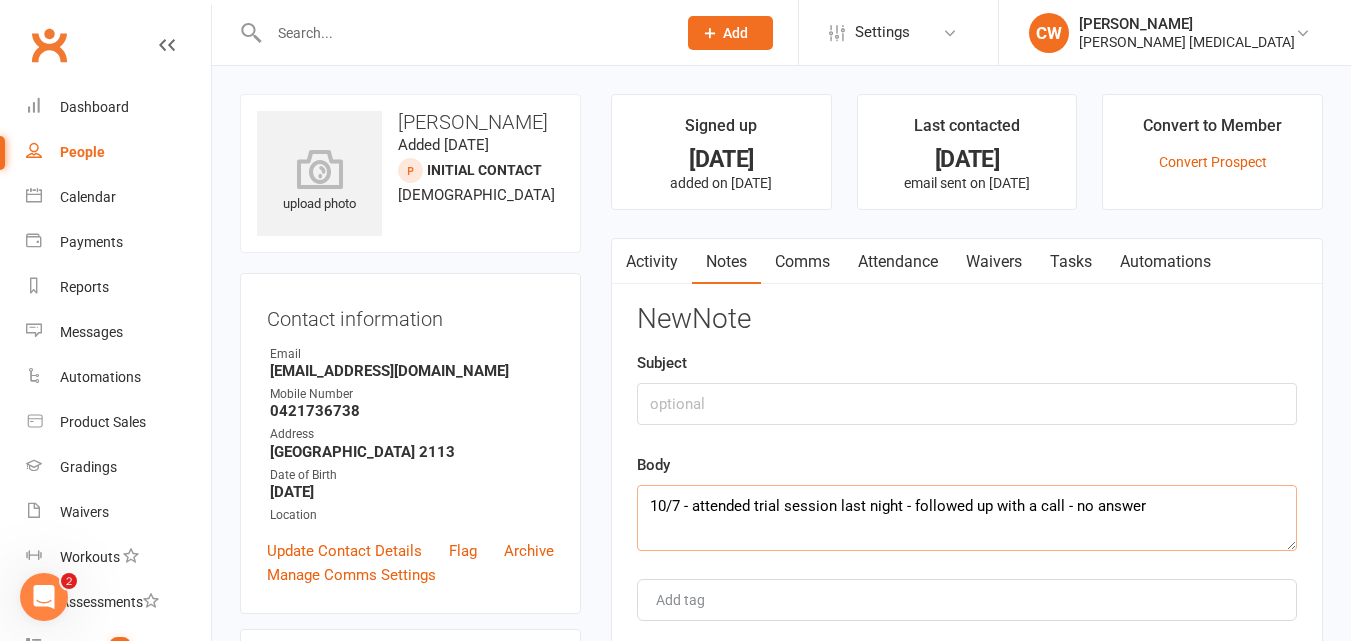 drag, startPoint x: 1155, startPoint y: 501, endPoint x: 203, endPoint y: 550, distance: 953.2602 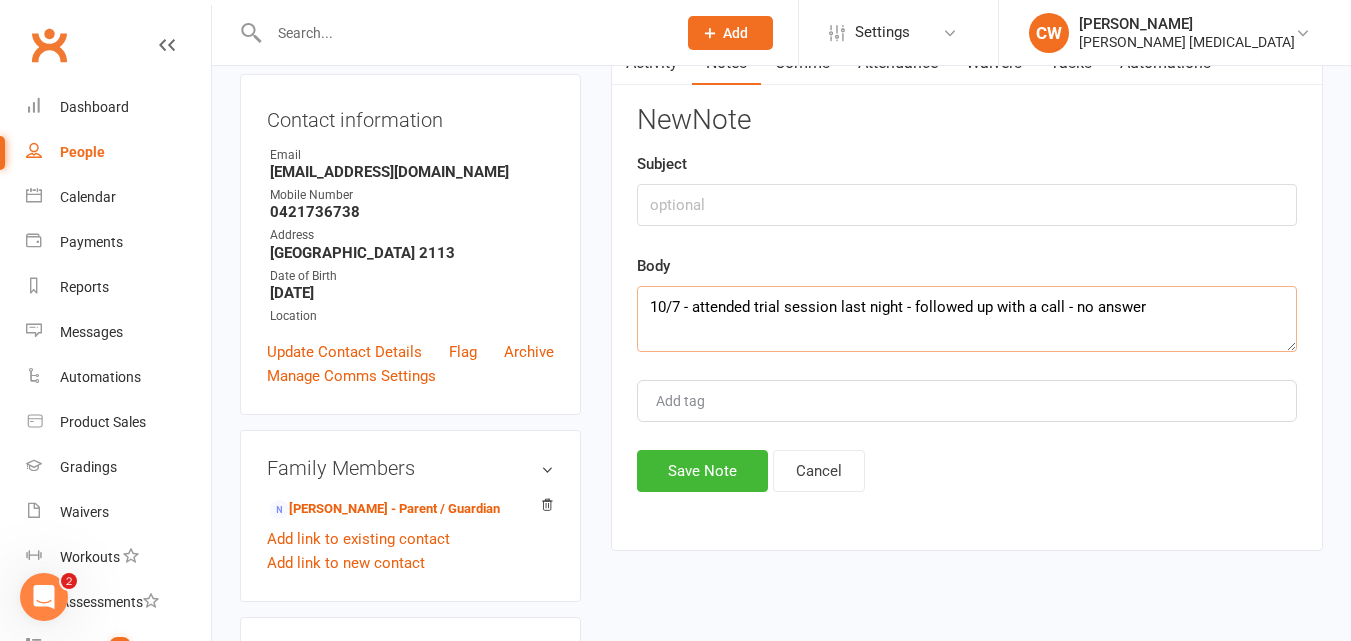 scroll, scrollTop: 207, scrollLeft: 0, axis: vertical 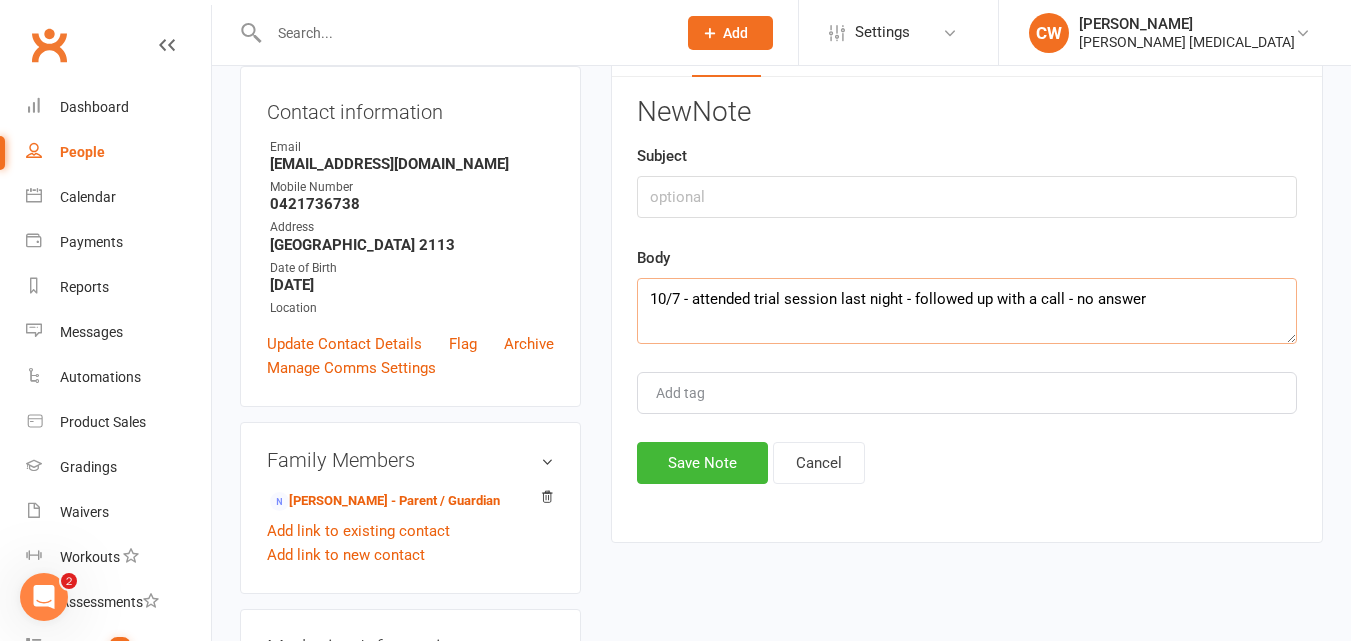 type on "10/7 - attended trial session last night - followed up with a call - no answer" 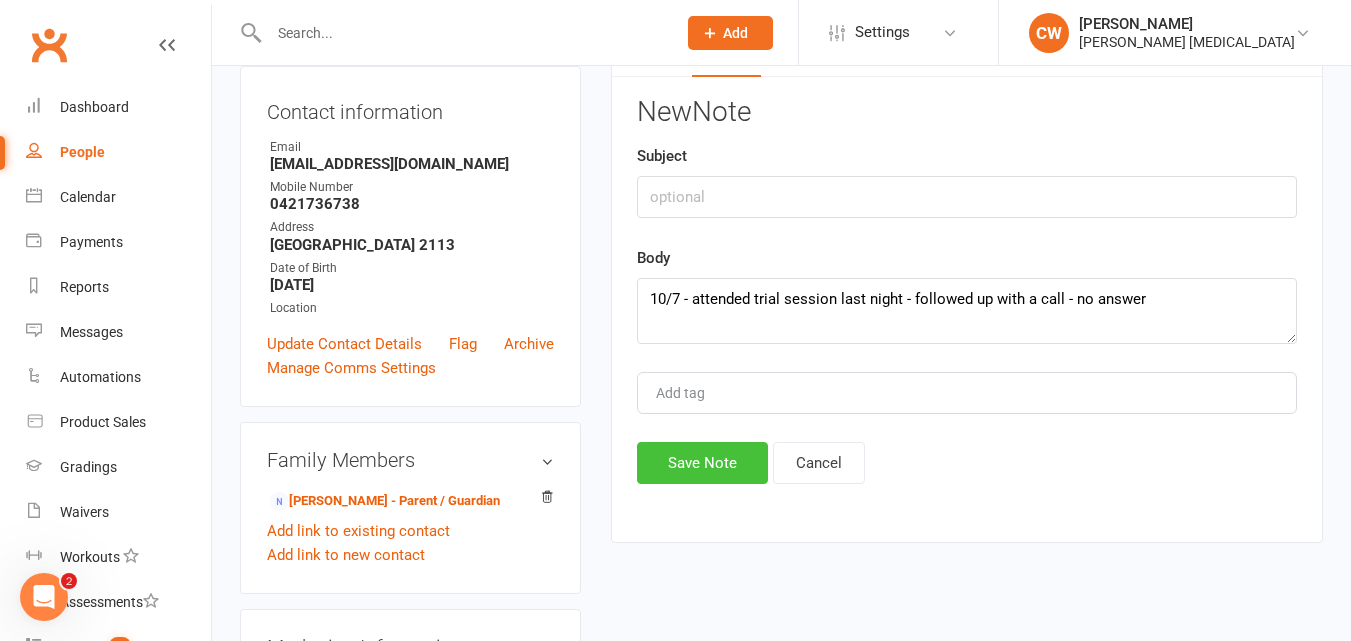 click on "Save Note" at bounding box center [702, 463] 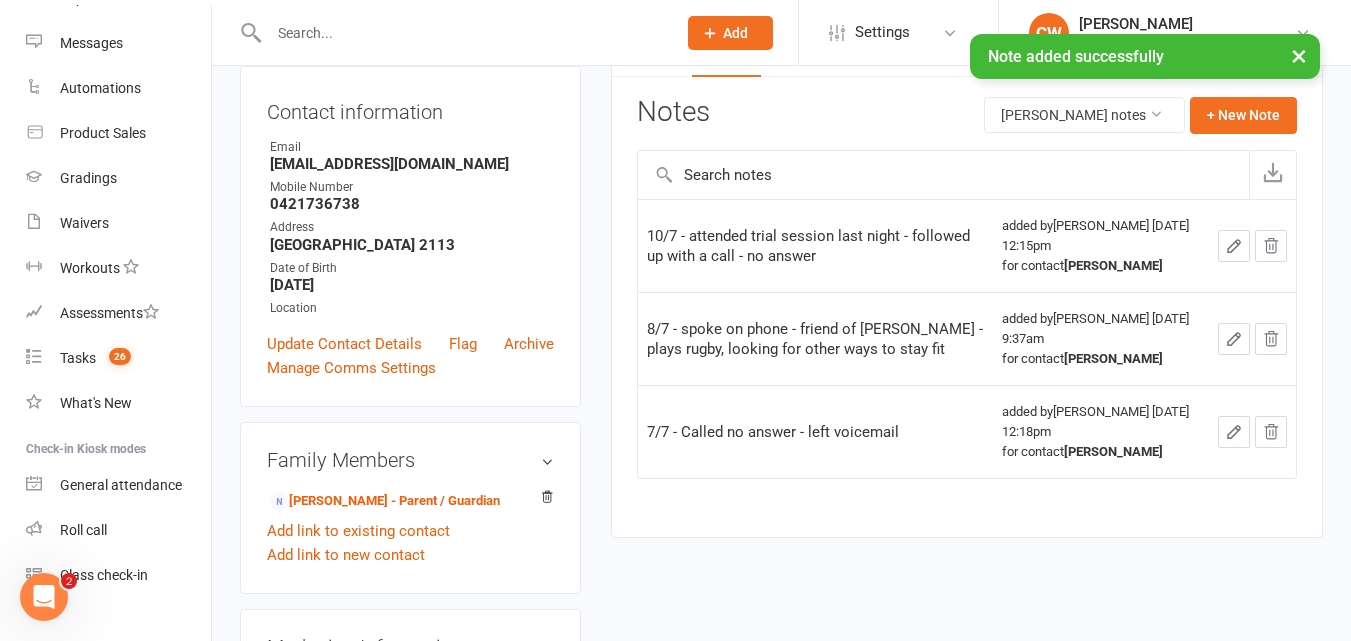 scroll, scrollTop: 292, scrollLeft: 0, axis: vertical 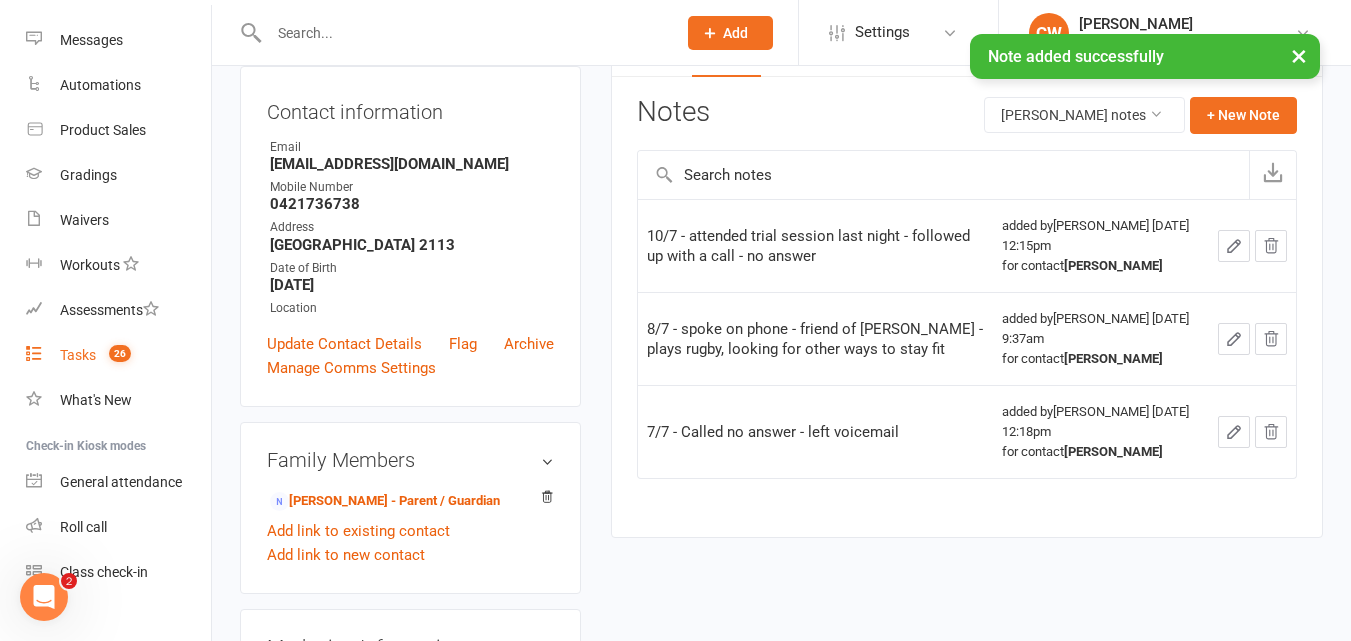click on "Tasks" at bounding box center [78, 355] 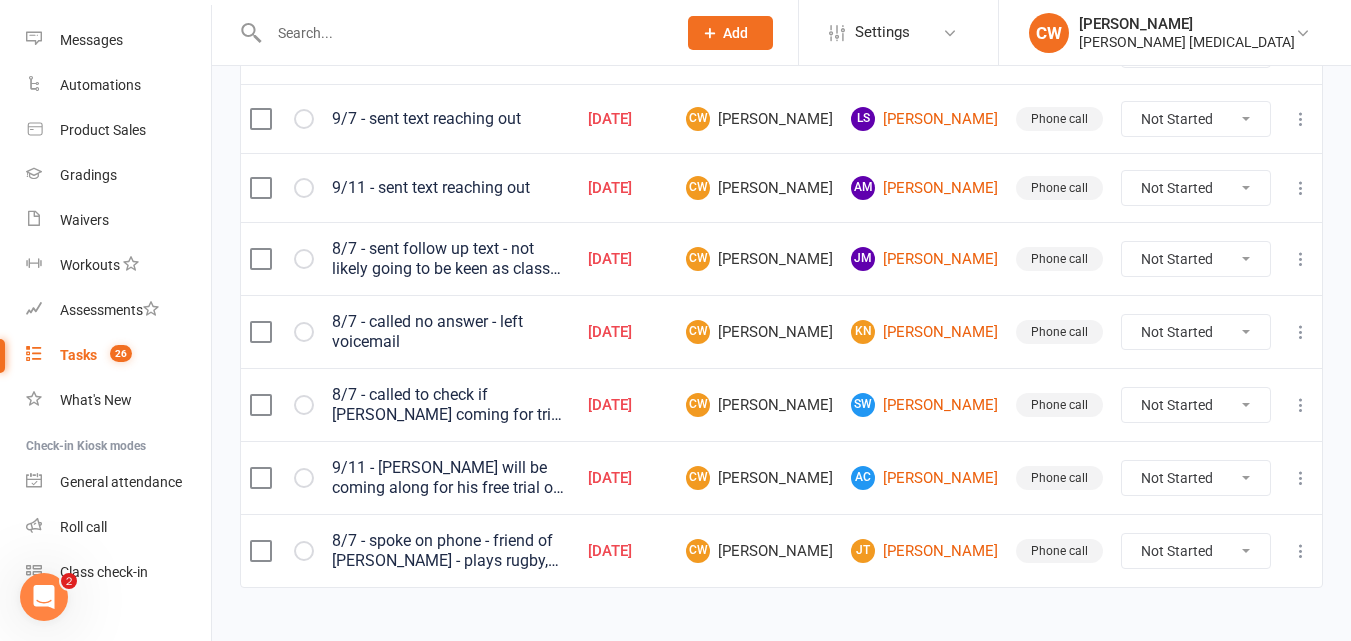 scroll, scrollTop: 609, scrollLeft: 0, axis: vertical 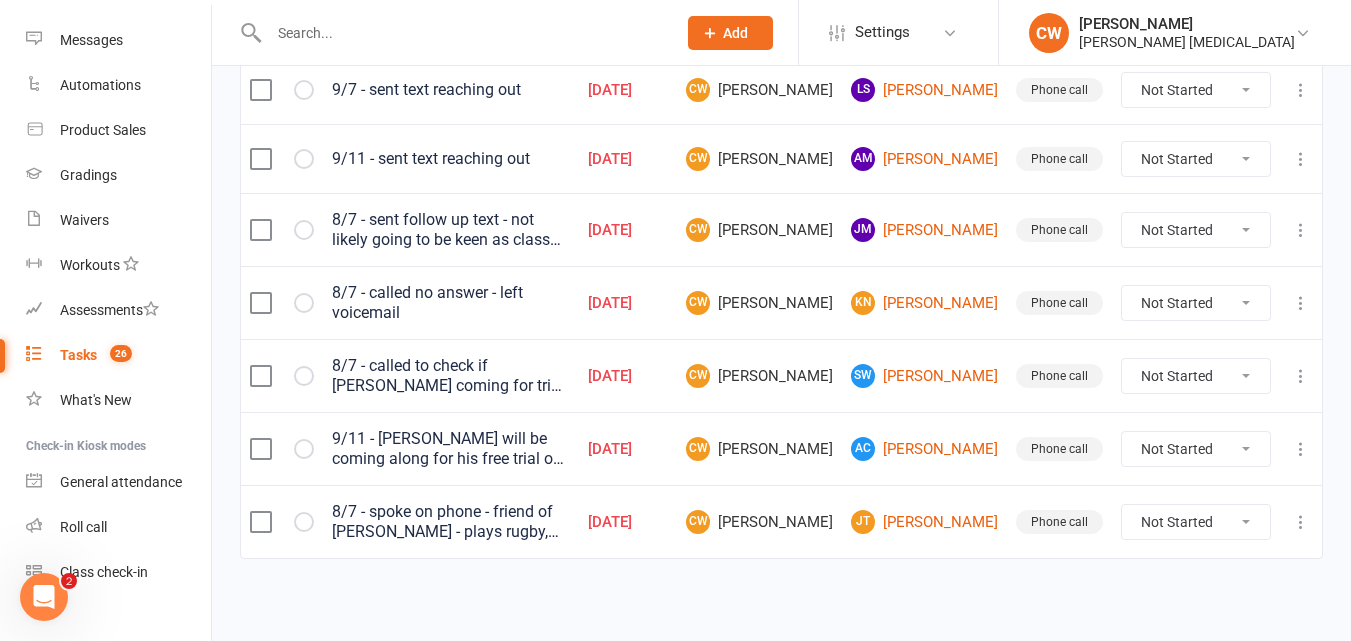 click on "8/7 - spoke on phone - friend of Kevin - plays rugby, looking for other ways to stay fit" at bounding box center [451, 522] 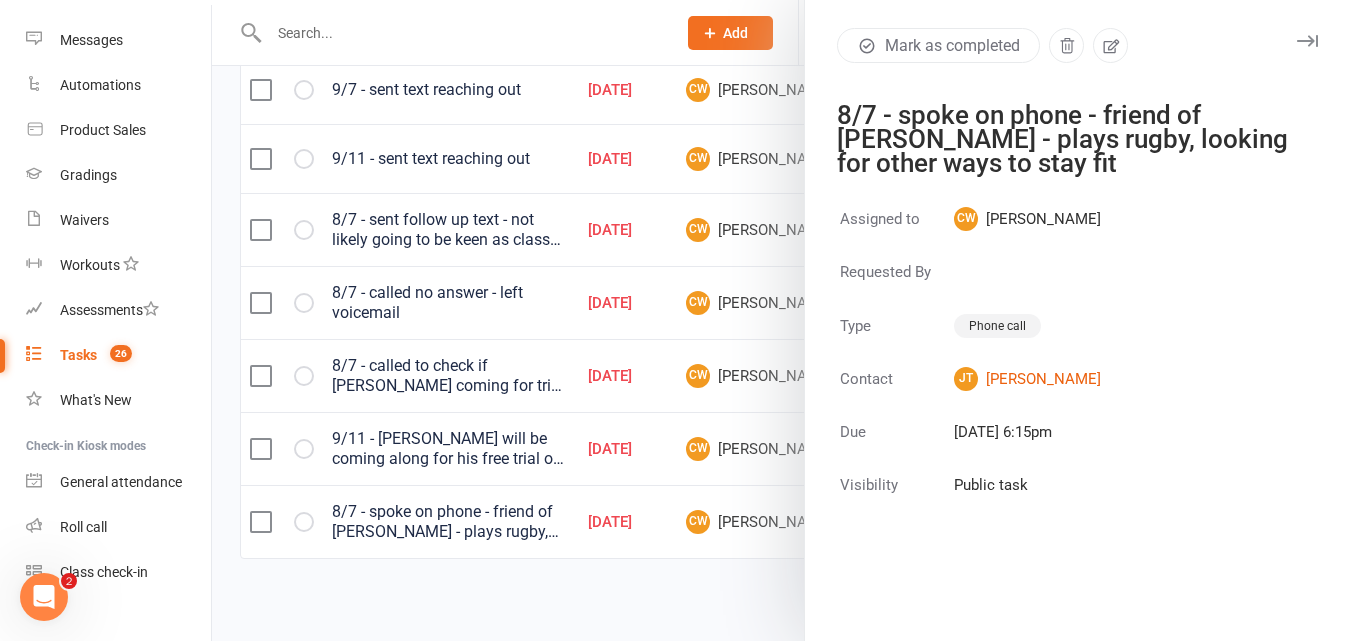 click 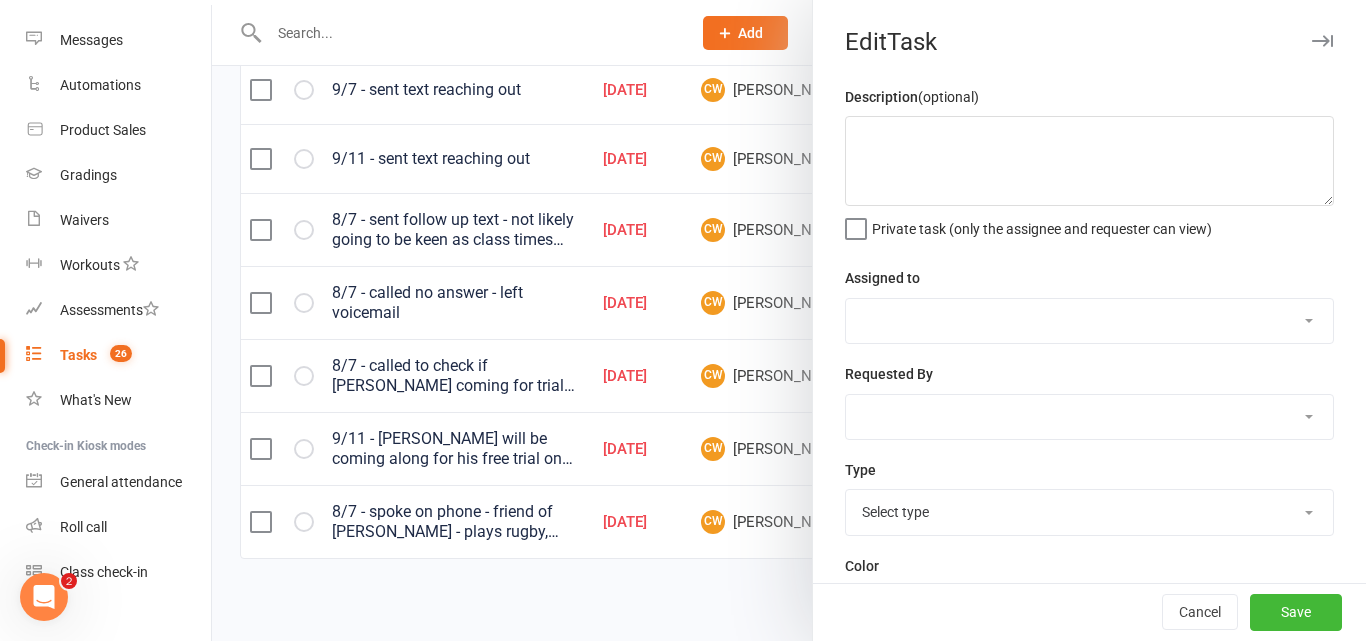 type on "8/7 - spoke on phone - friend of Kevin - plays rugby, looking for other ways to stay fit" 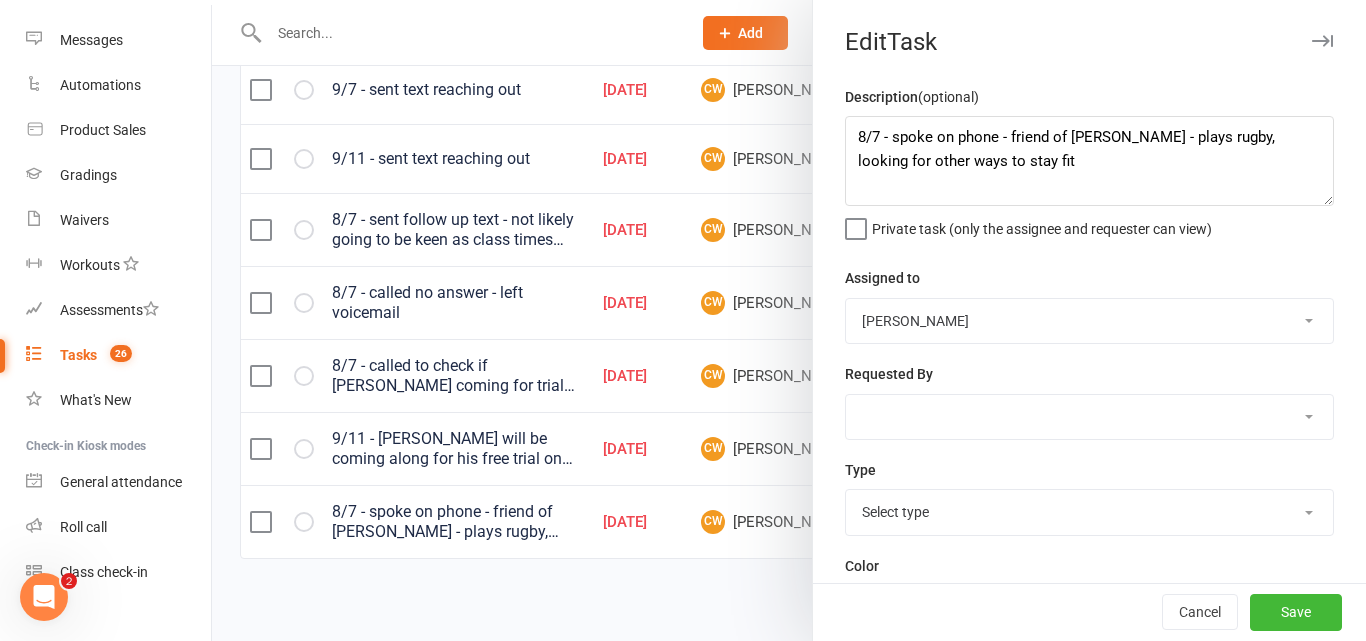 select on "23291" 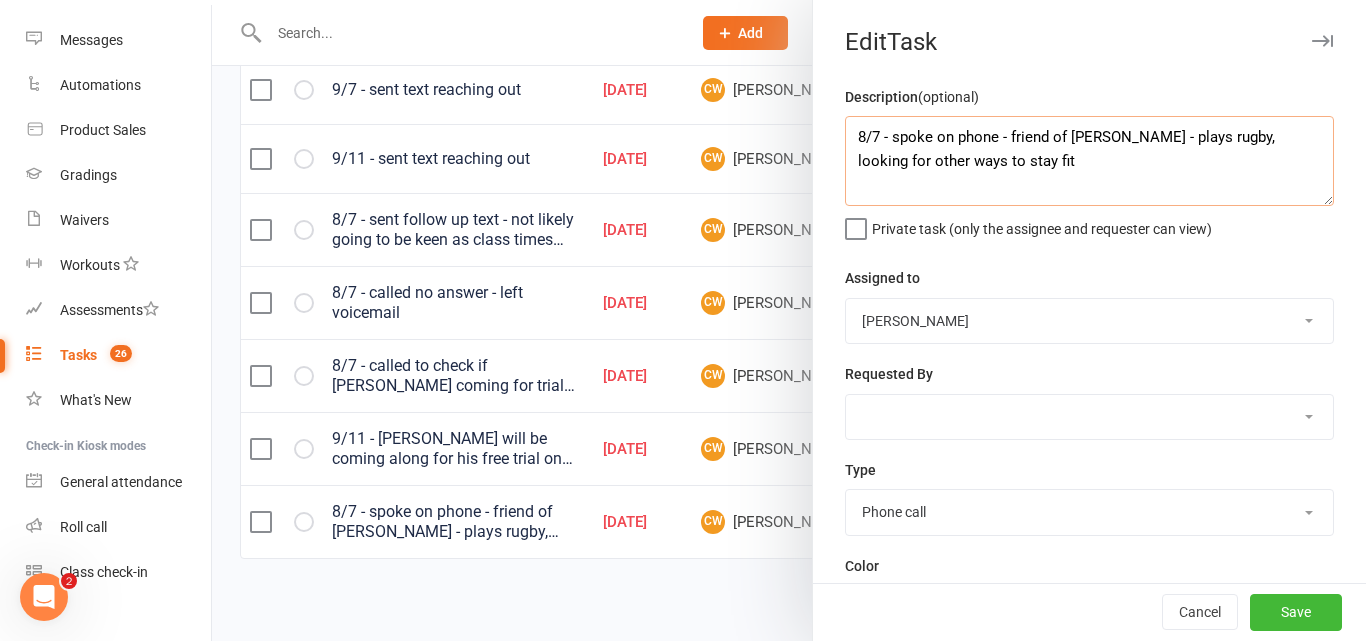 drag, startPoint x: 1008, startPoint y: 177, endPoint x: 482, endPoint y: -17, distance: 560.6354 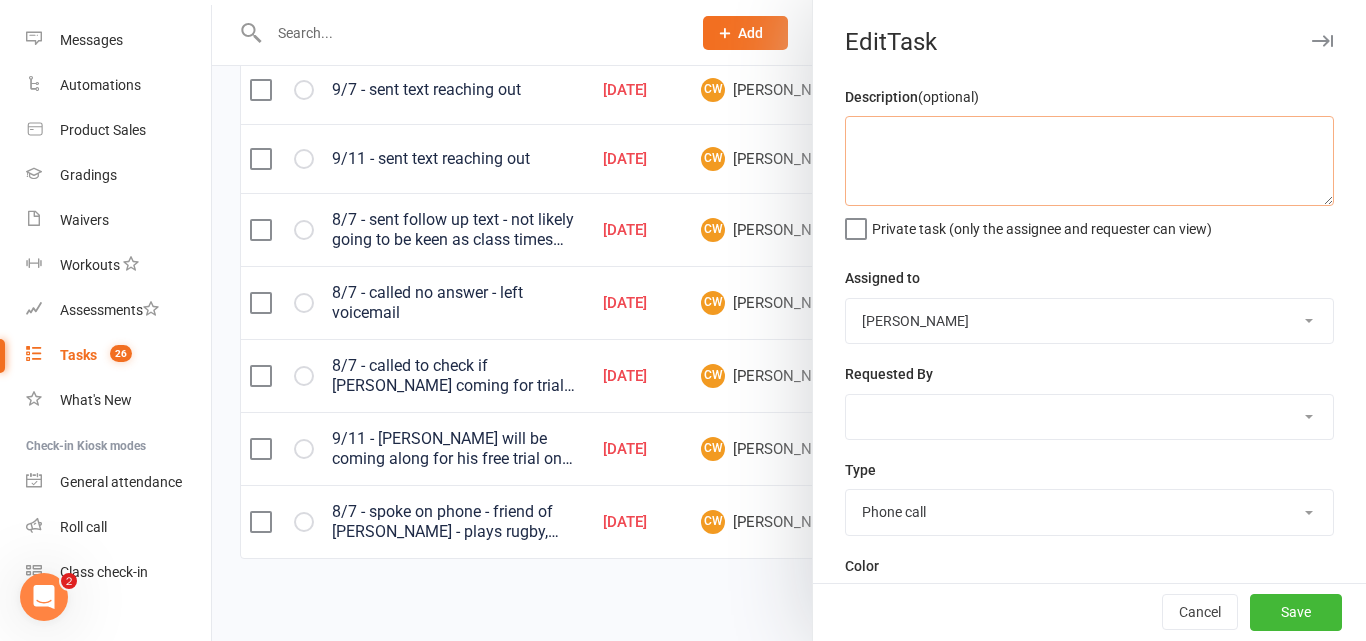 paste on "10/7 - attended trial session last night - followed up with a call - no answer" 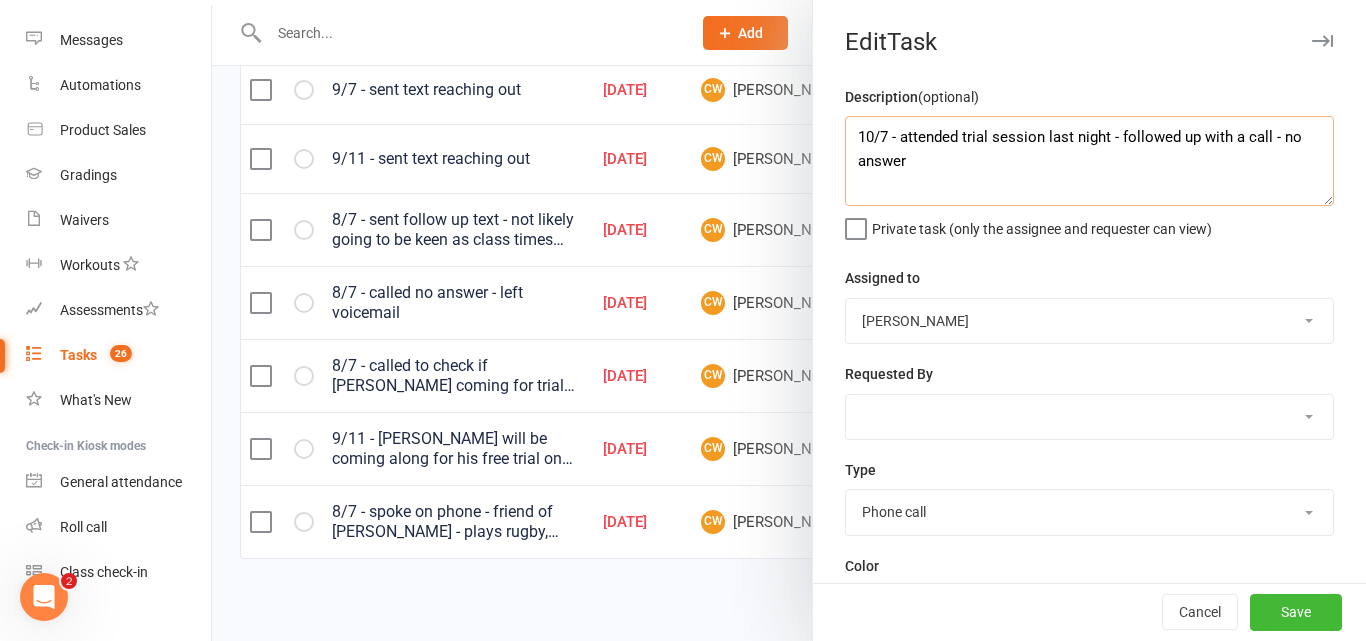 type on "10/7 - attended trial session last night - followed up with a call - no answer" 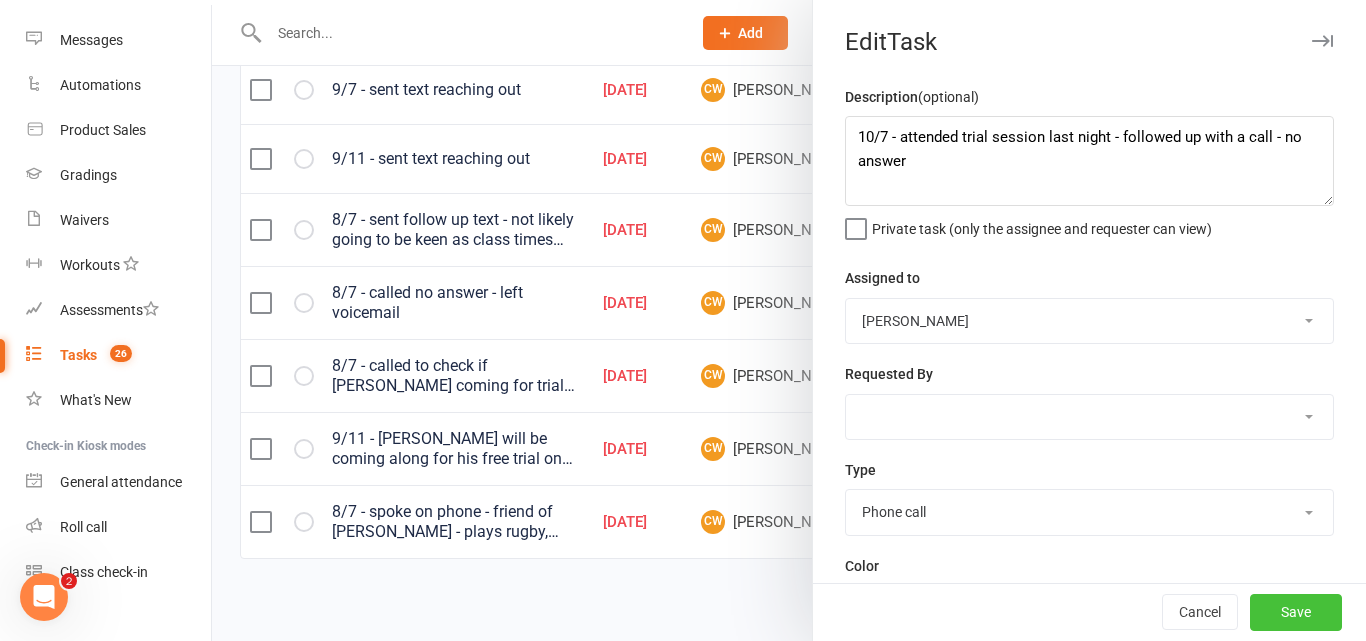 click on "Save" at bounding box center [1296, 613] 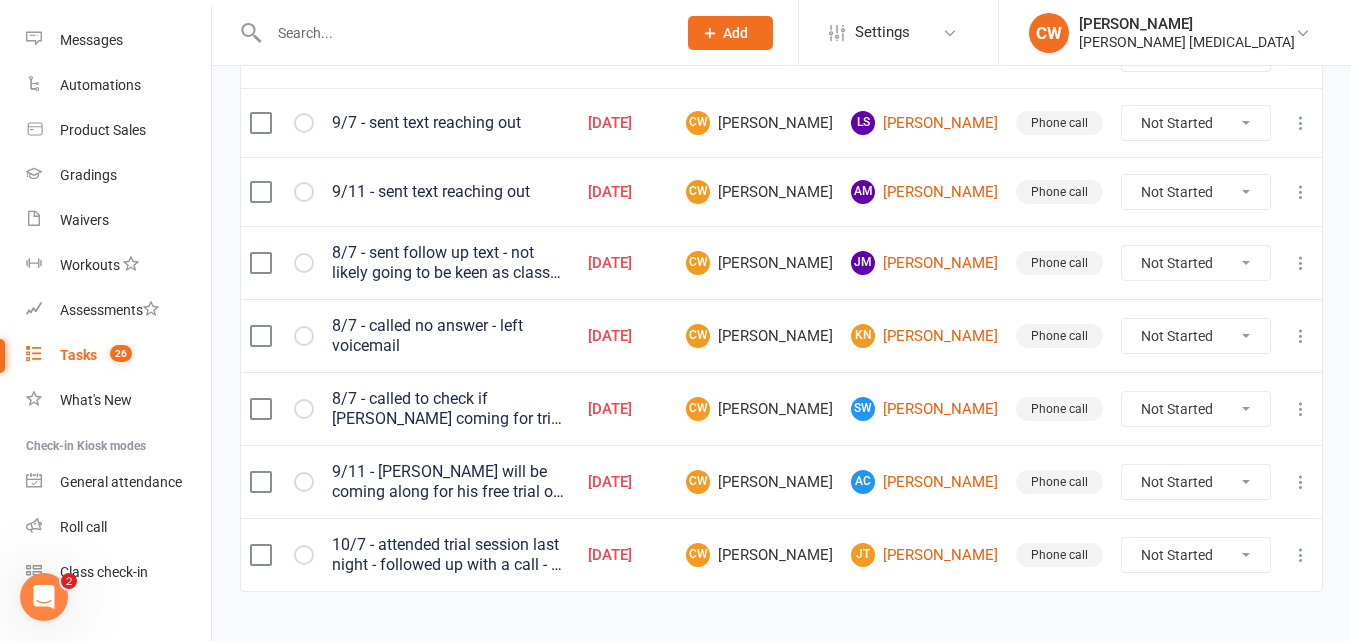 scroll, scrollTop: 566, scrollLeft: 0, axis: vertical 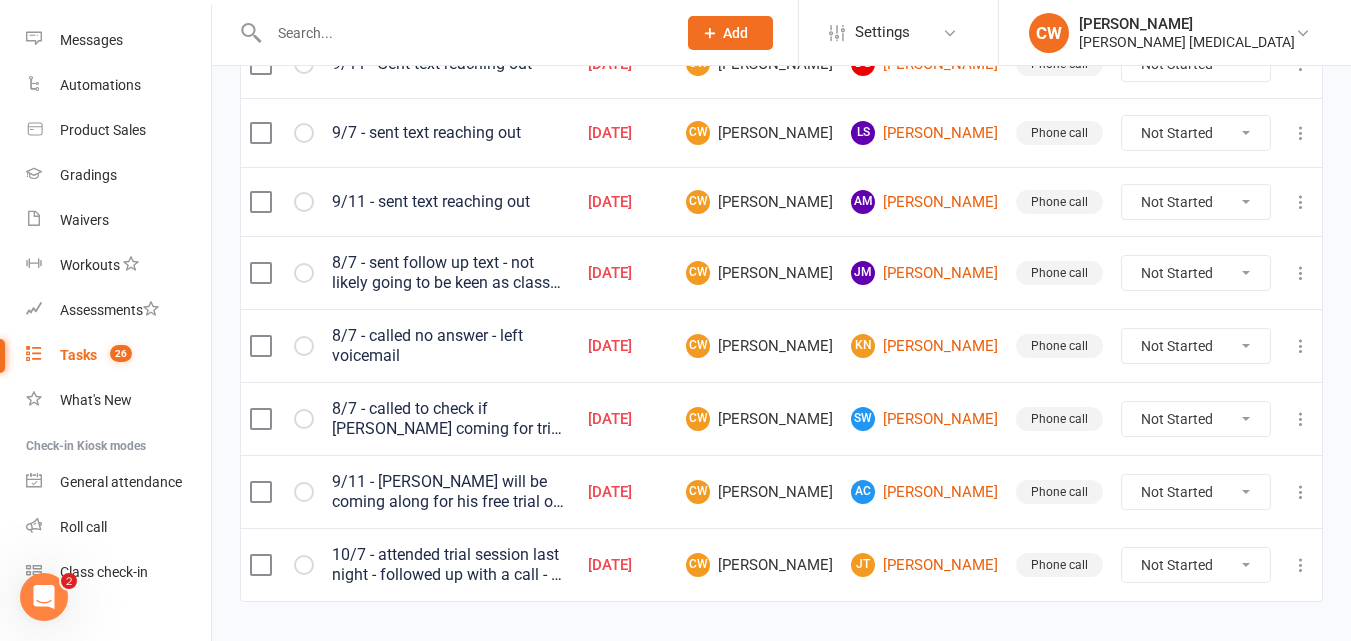 click on "8/7 - called no answer - left voicemail" at bounding box center [451, 346] 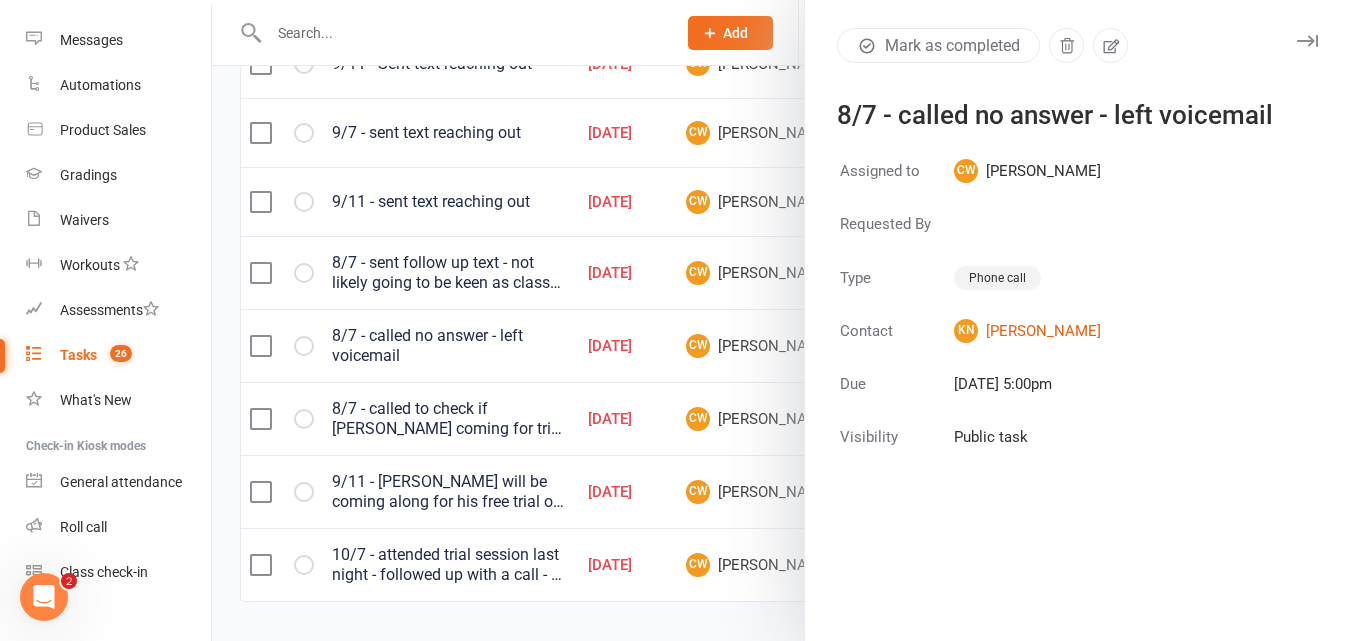 click 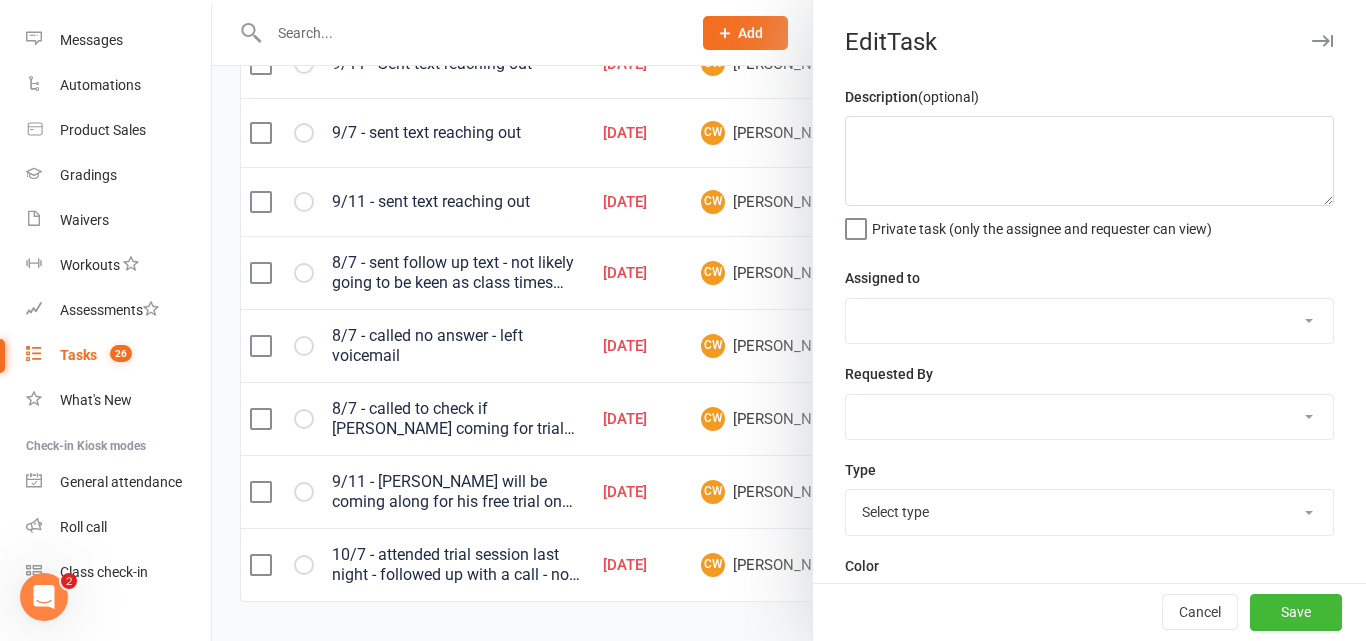 type on "8/7 - called no answer - left voicemail" 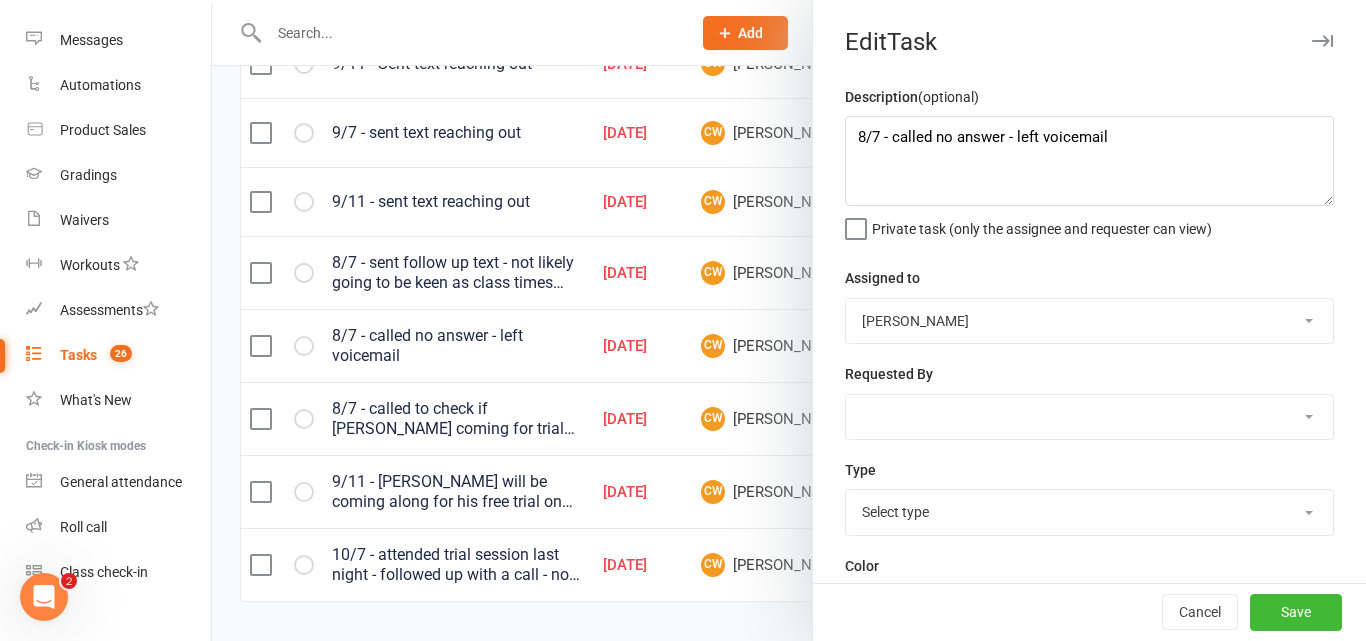 select on "23291" 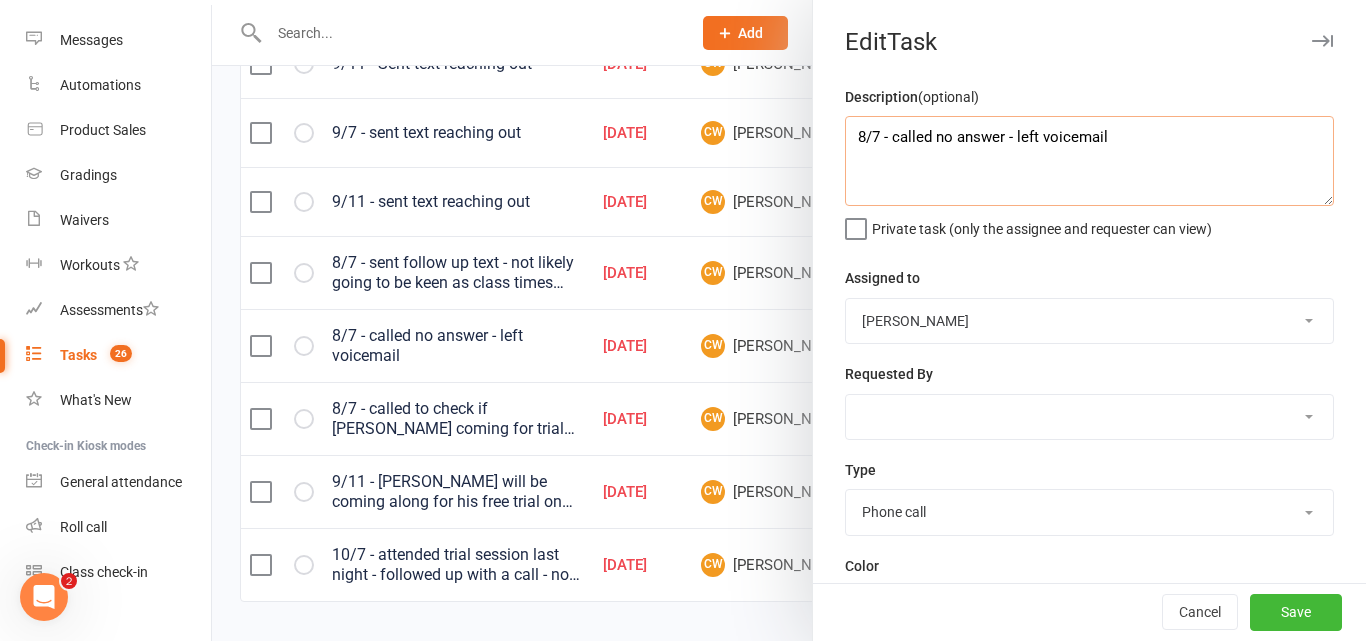 drag, startPoint x: 1121, startPoint y: 152, endPoint x: 0, endPoint y: 42, distance: 1126.384 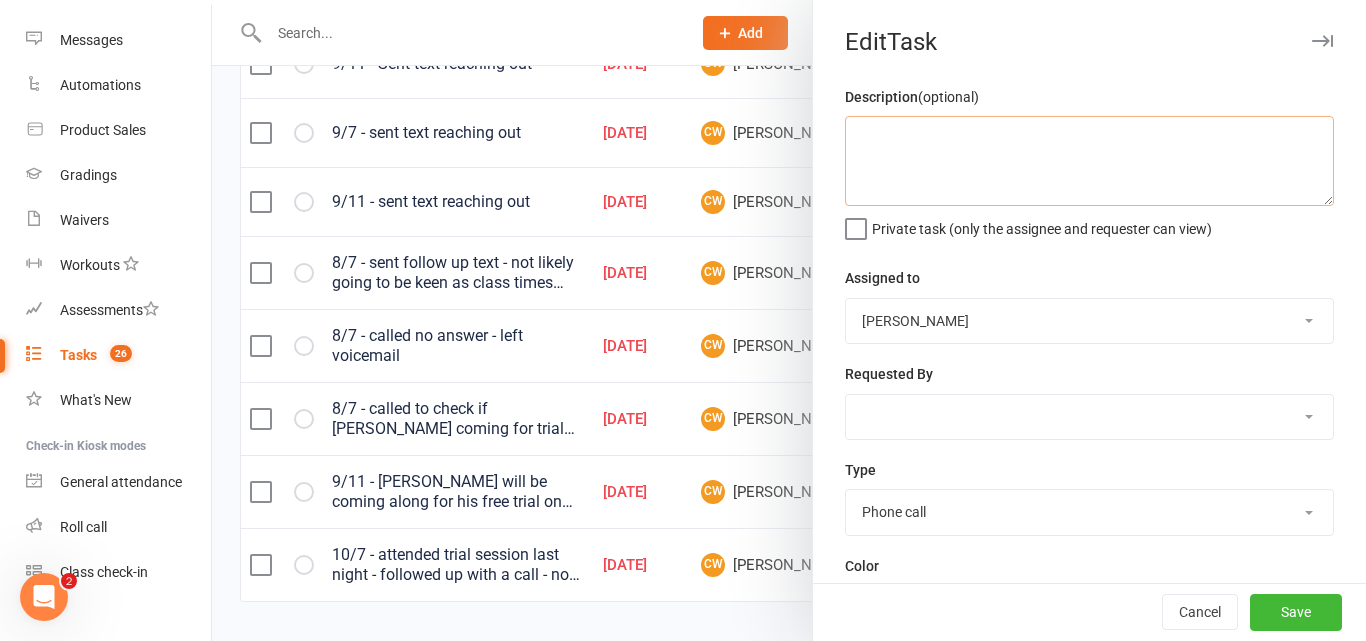 paste on "10/7 - Caught a virus - 2 week trial sent - may come along when recovered" 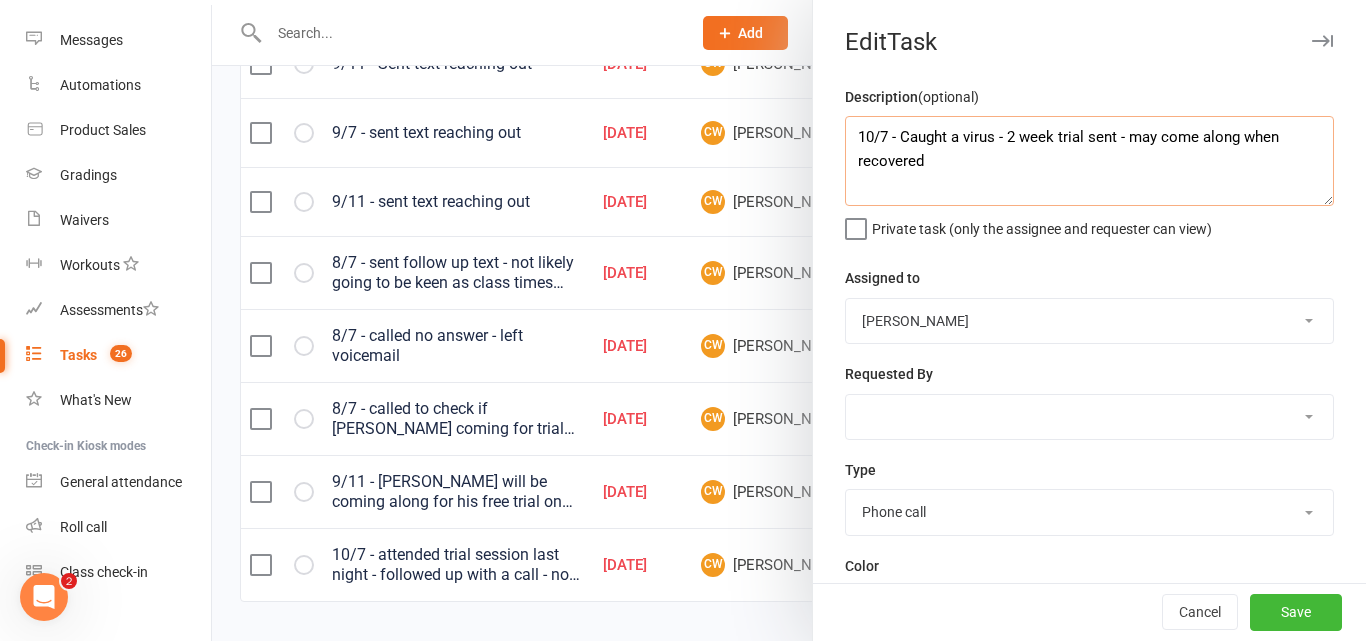 type on "10/7 - Caught a virus - 2 week trial sent - may come along when recovered" 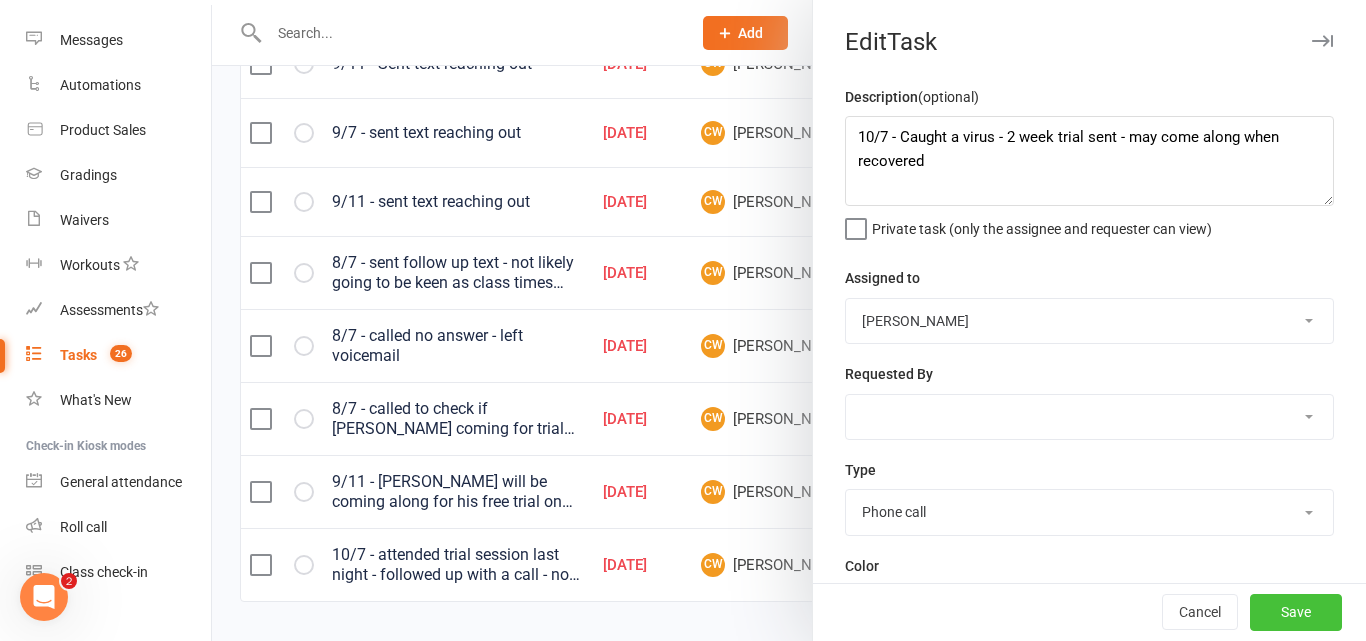 click on "Save" at bounding box center [1296, 613] 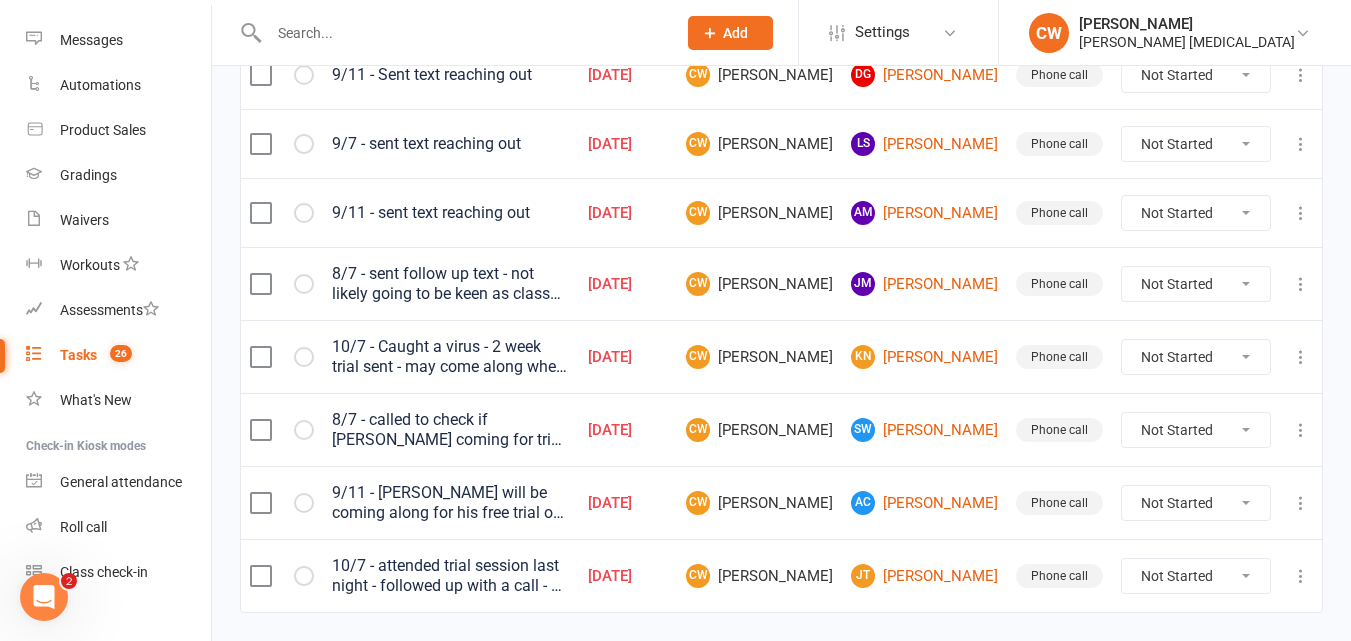 scroll, scrollTop: 552, scrollLeft: 0, axis: vertical 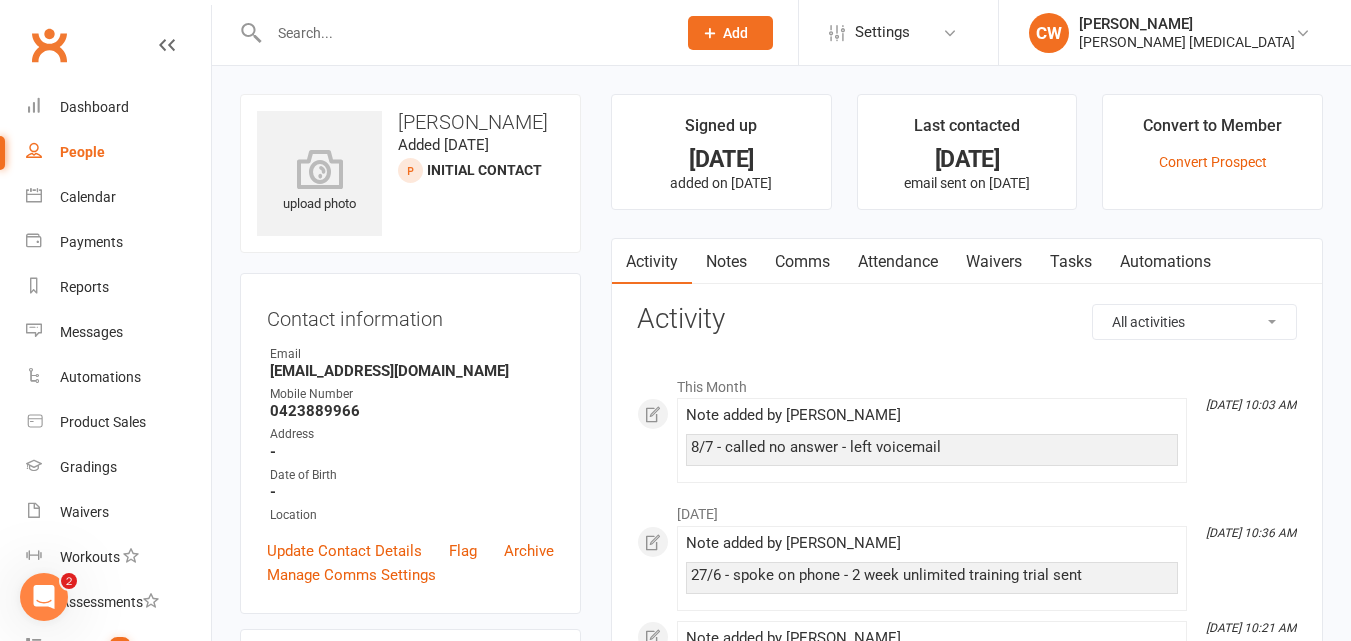 click on "Notes" at bounding box center (726, 262) 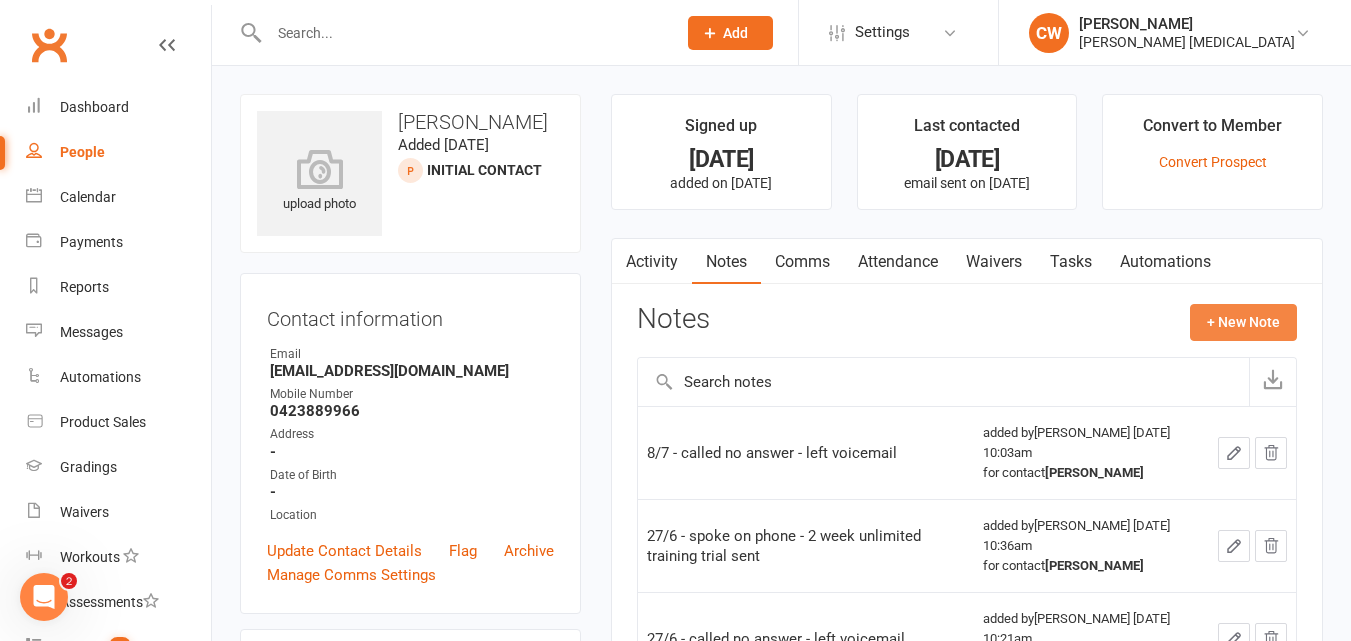 click on "+ New Note" at bounding box center (1243, 322) 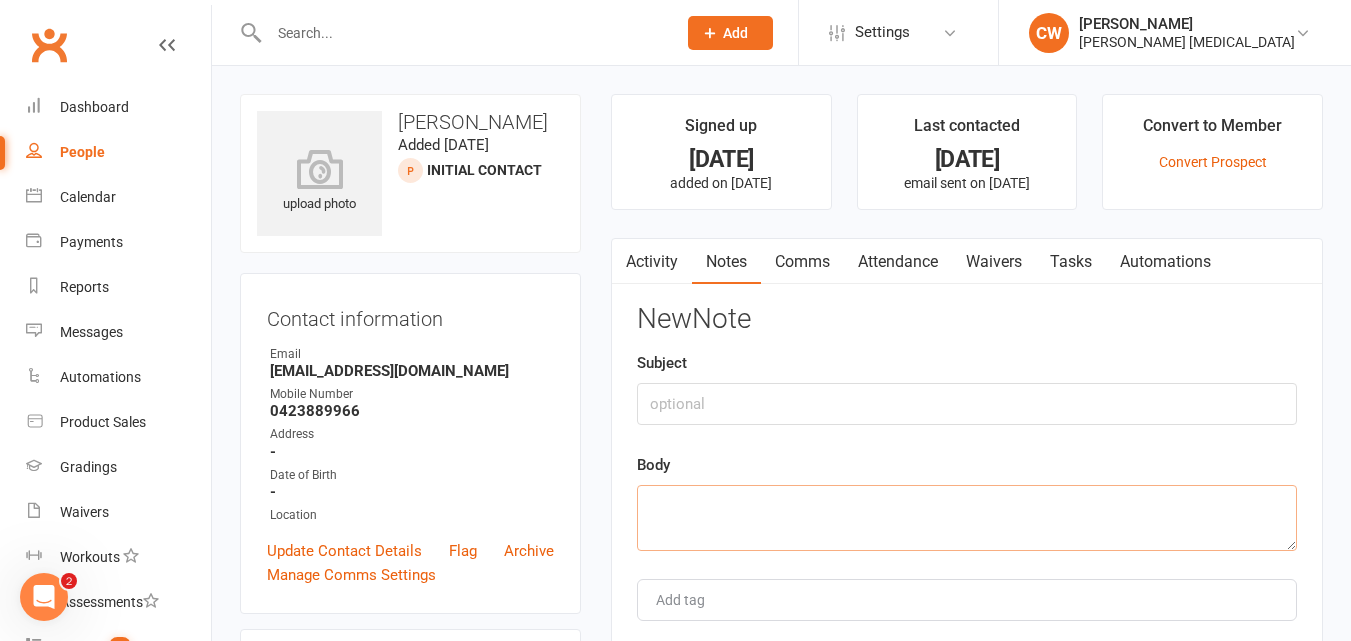 click at bounding box center (967, 518) 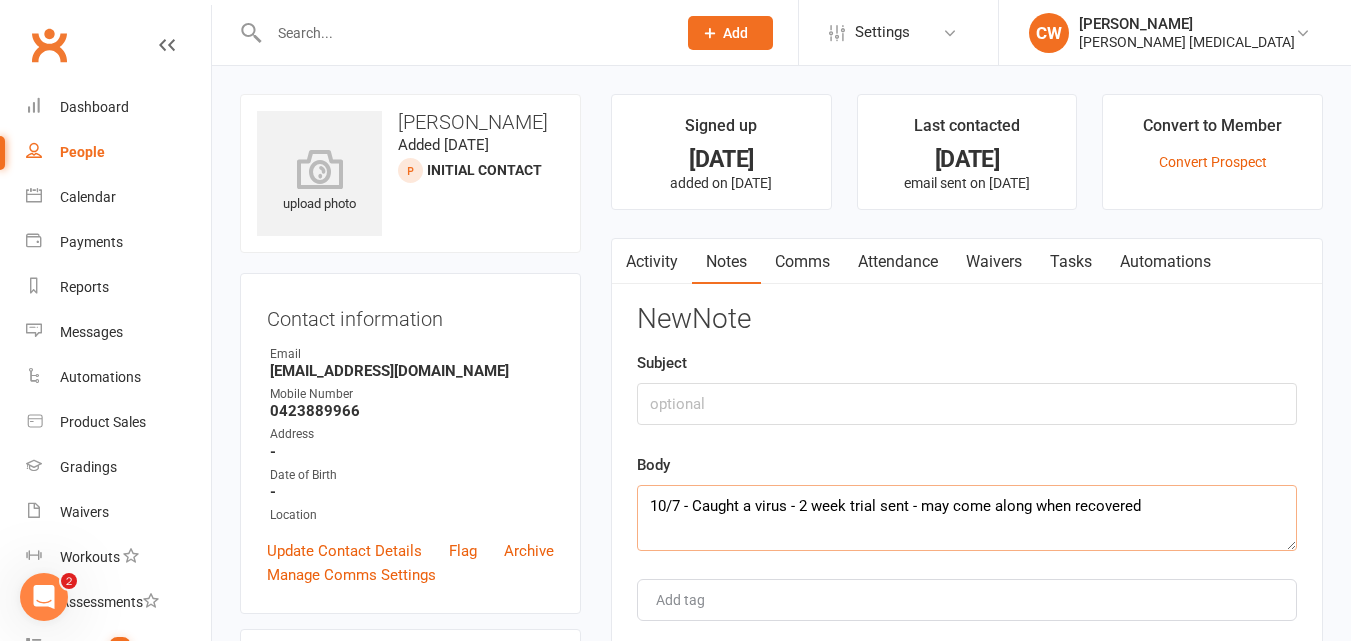 drag, startPoint x: 1154, startPoint y: 511, endPoint x: 101, endPoint y: 375, distance: 1061.7462 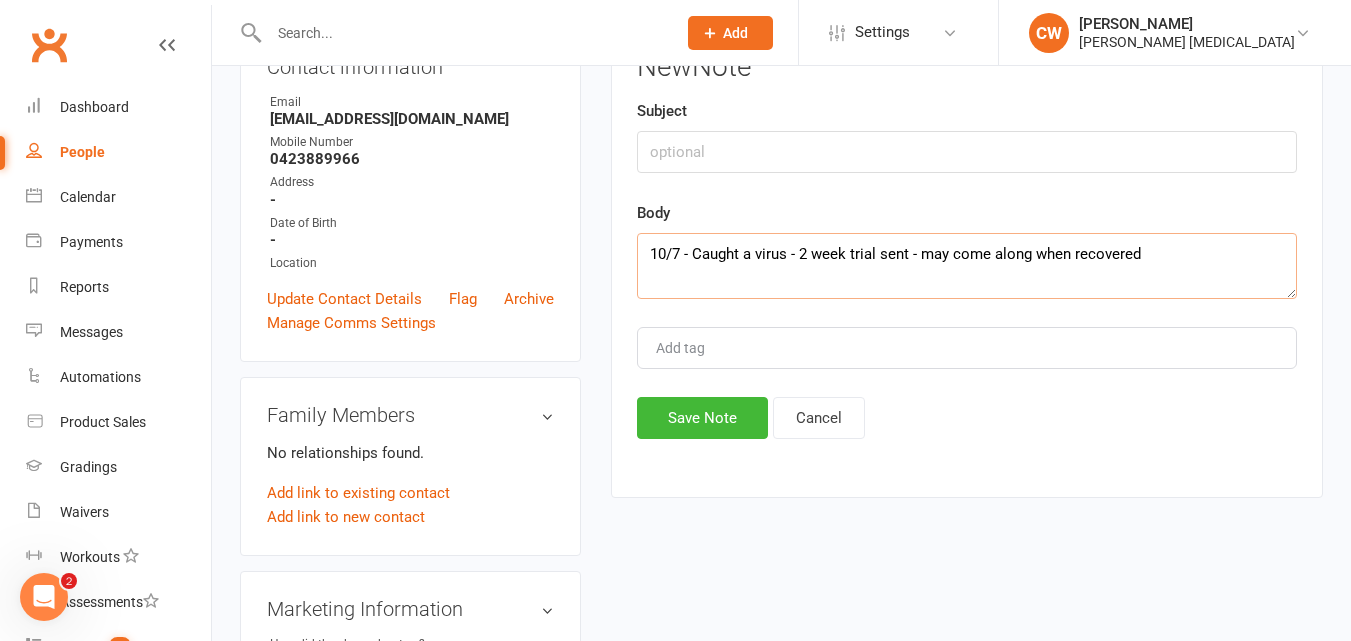 scroll, scrollTop: 265, scrollLeft: 0, axis: vertical 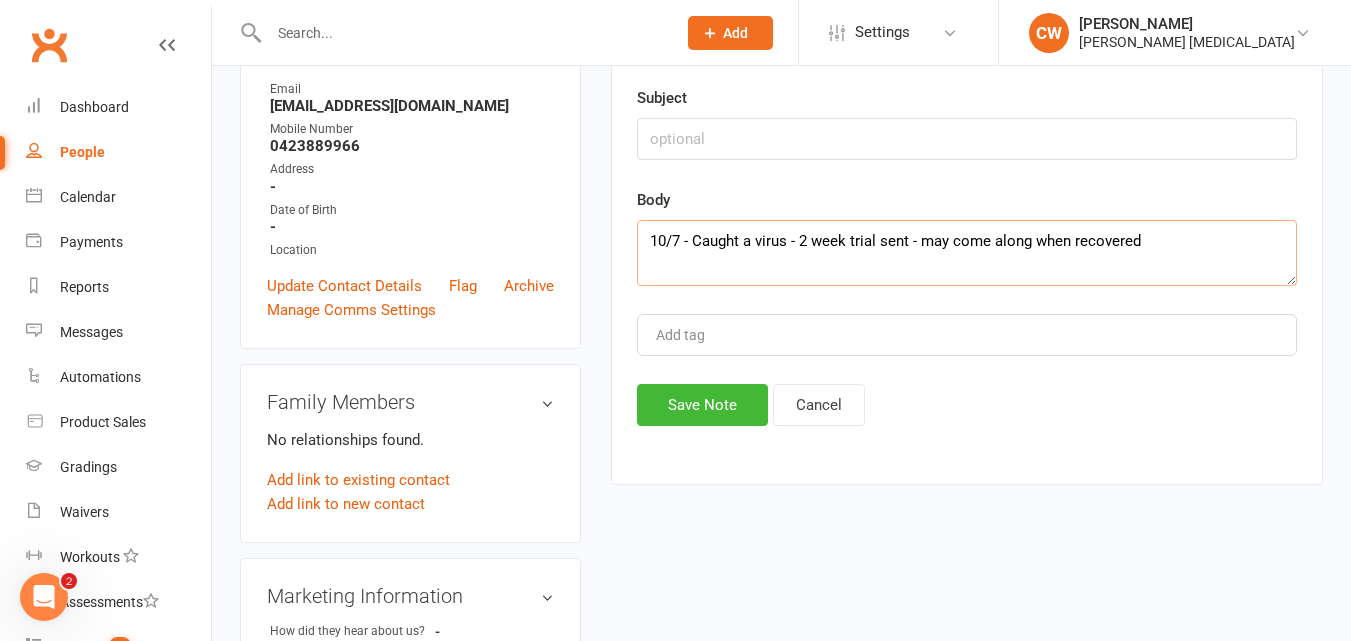 type on "10/7 - Caught a virus - 2 week trial sent - may come along when recovered" 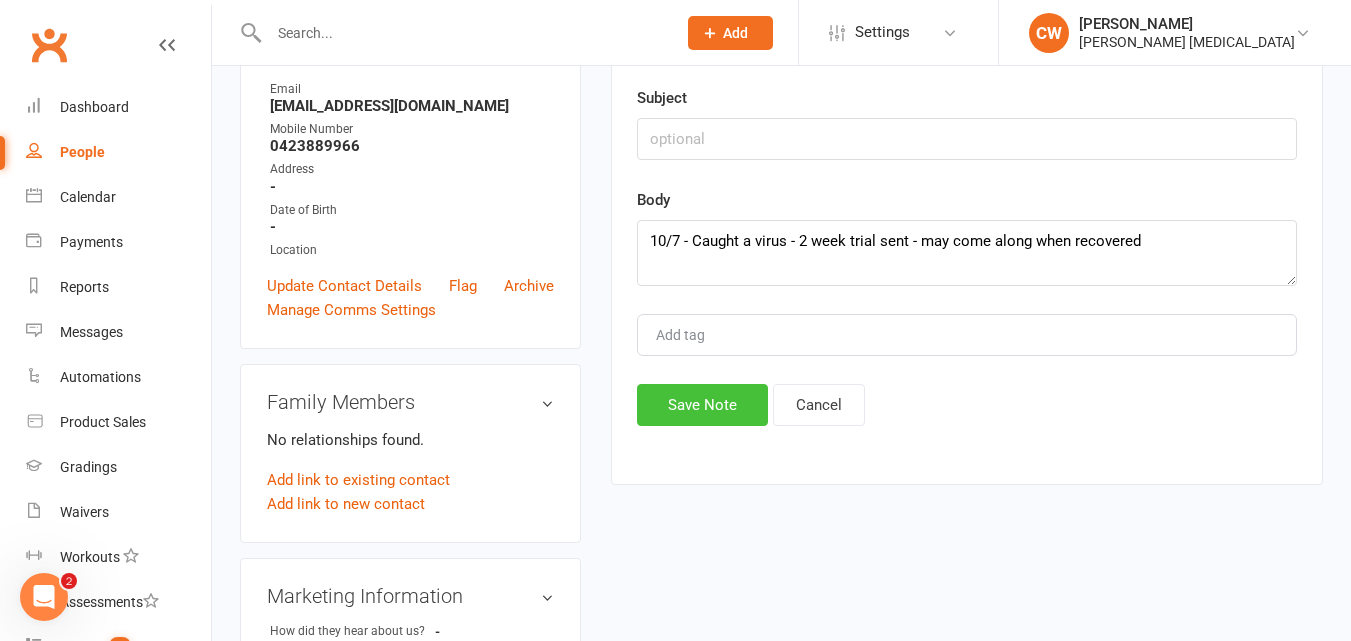 click on "Save Note" at bounding box center [702, 405] 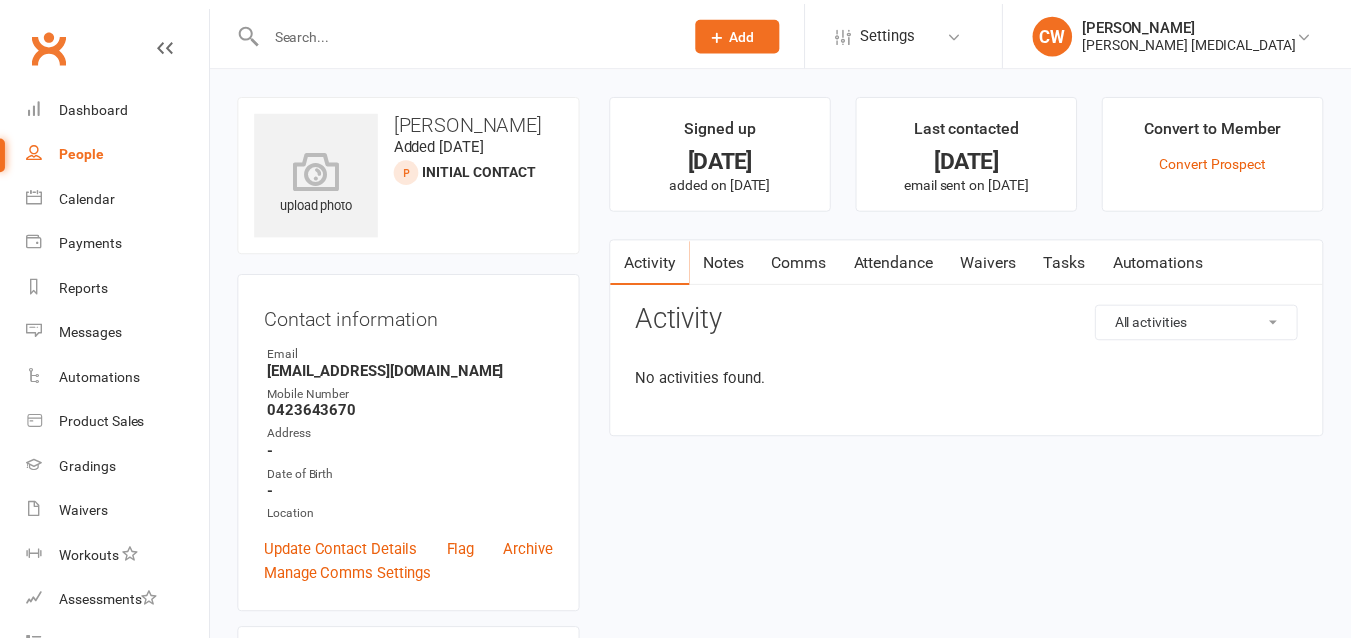 scroll, scrollTop: 0, scrollLeft: 0, axis: both 